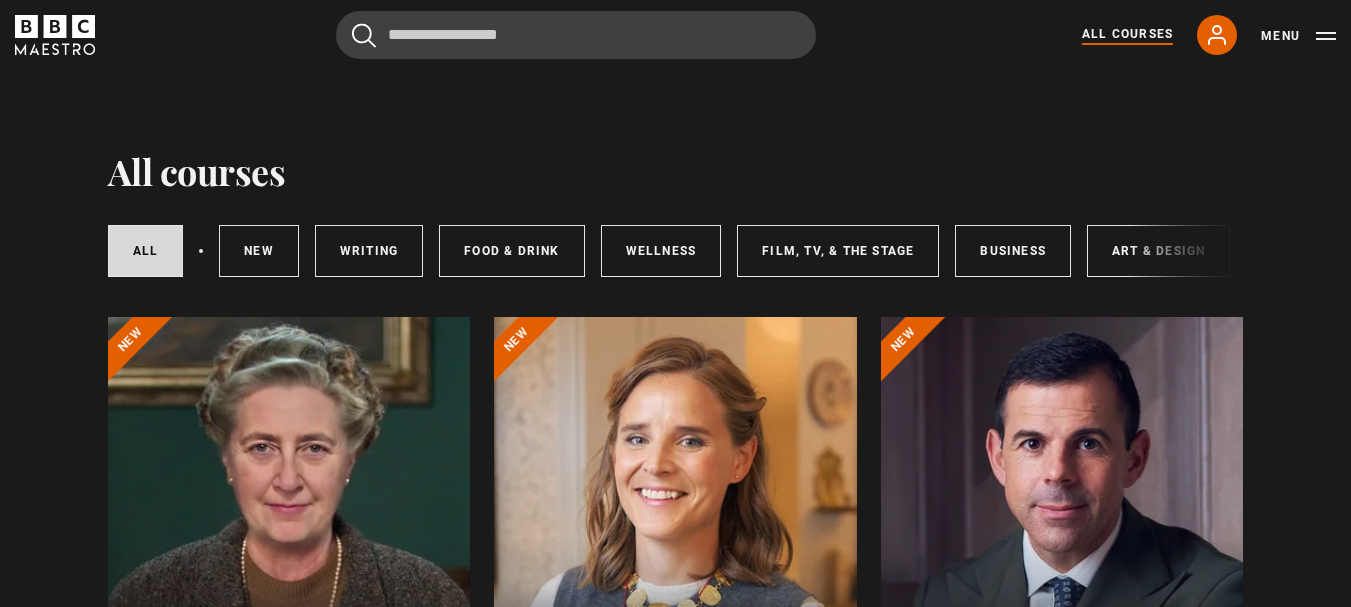 scroll, scrollTop: 0, scrollLeft: 0, axis: both 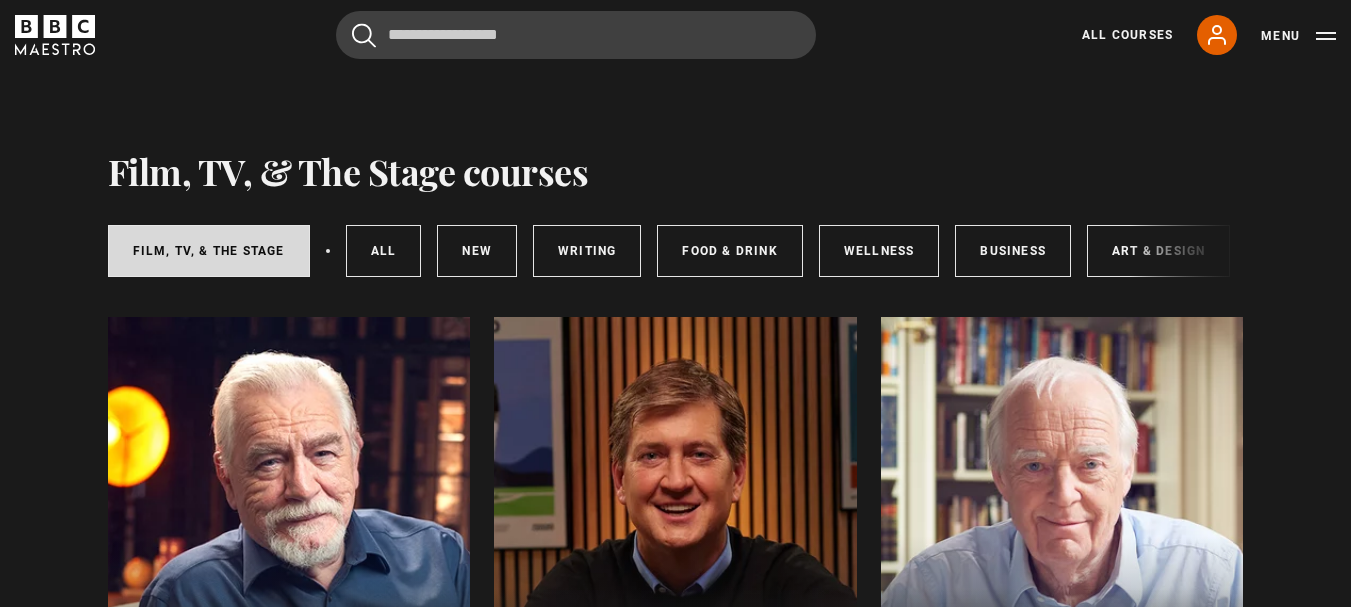 click at bounding box center [289, 557] 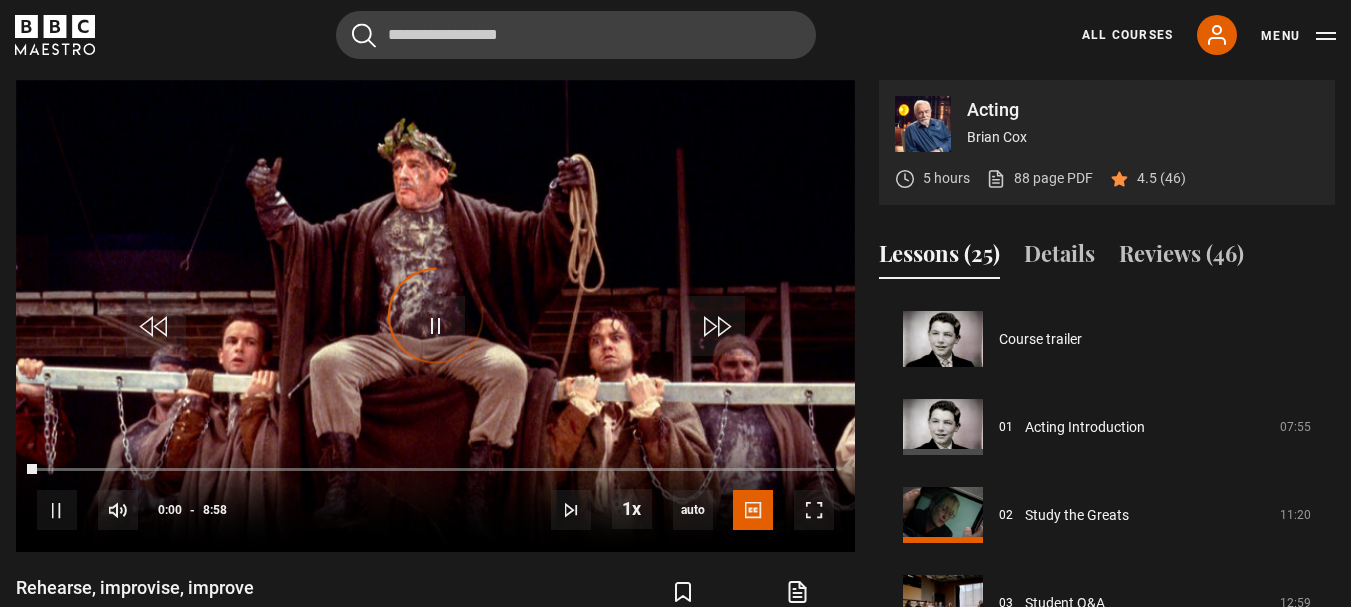 scroll, scrollTop: 849, scrollLeft: 0, axis: vertical 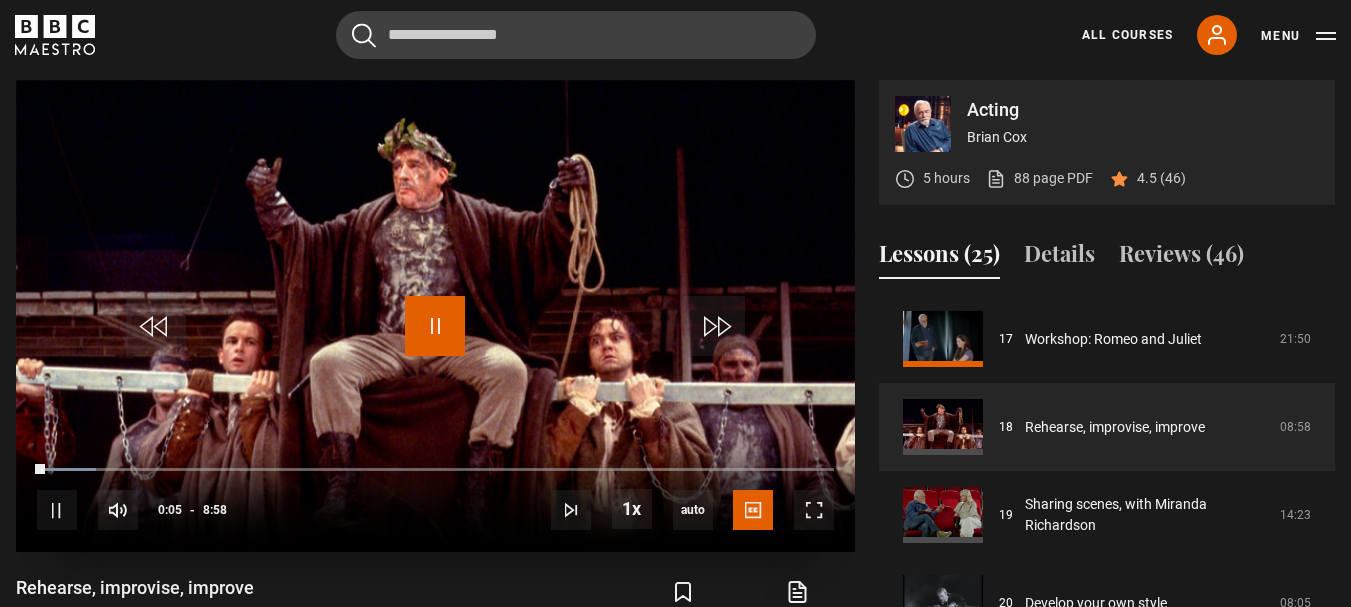 click at bounding box center (435, 326) 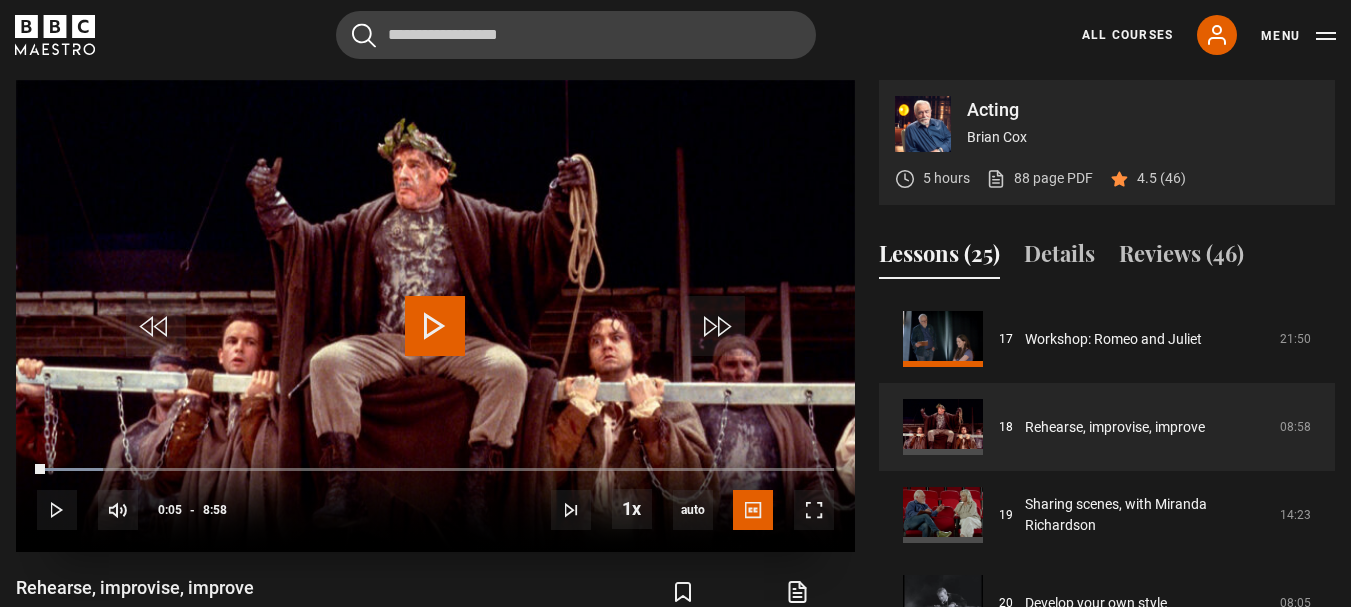 click at bounding box center [435, 326] 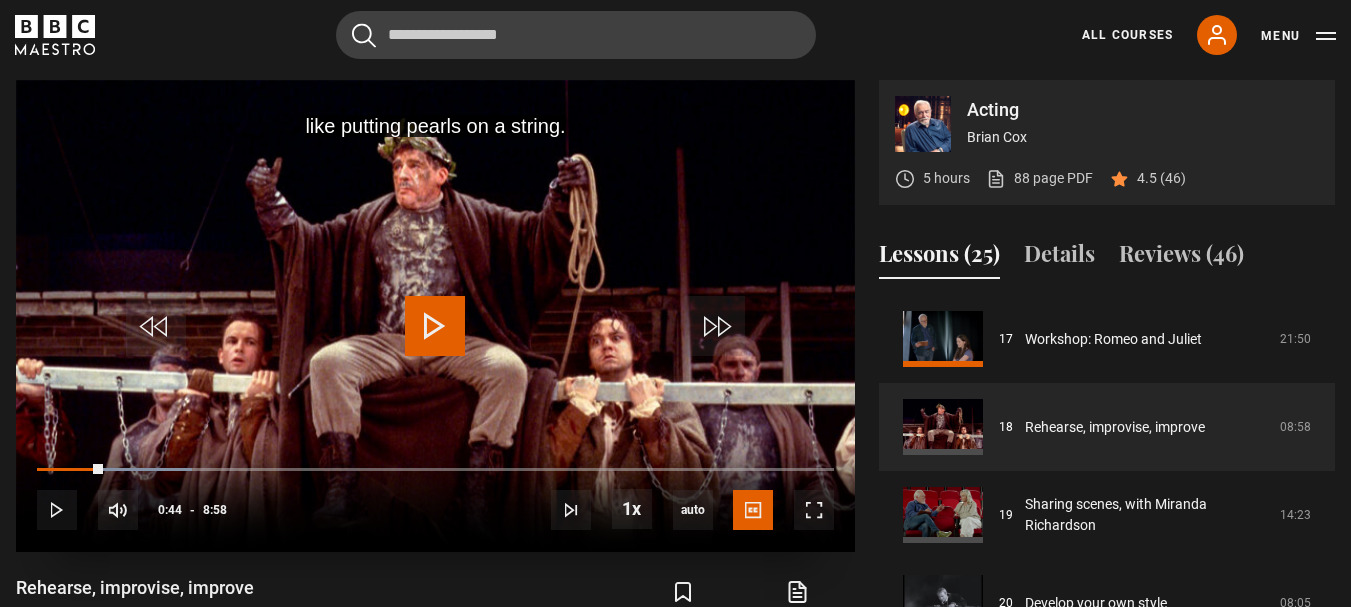 click at bounding box center [435, 326] 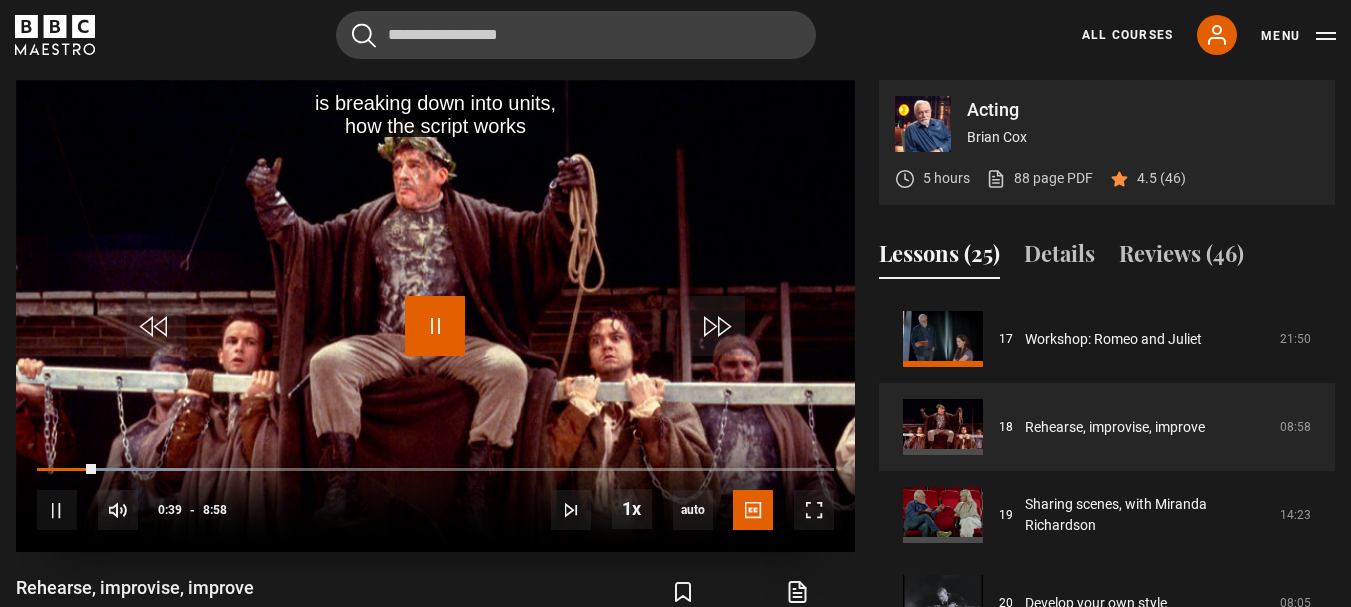 click at bounding box center [435, 326] 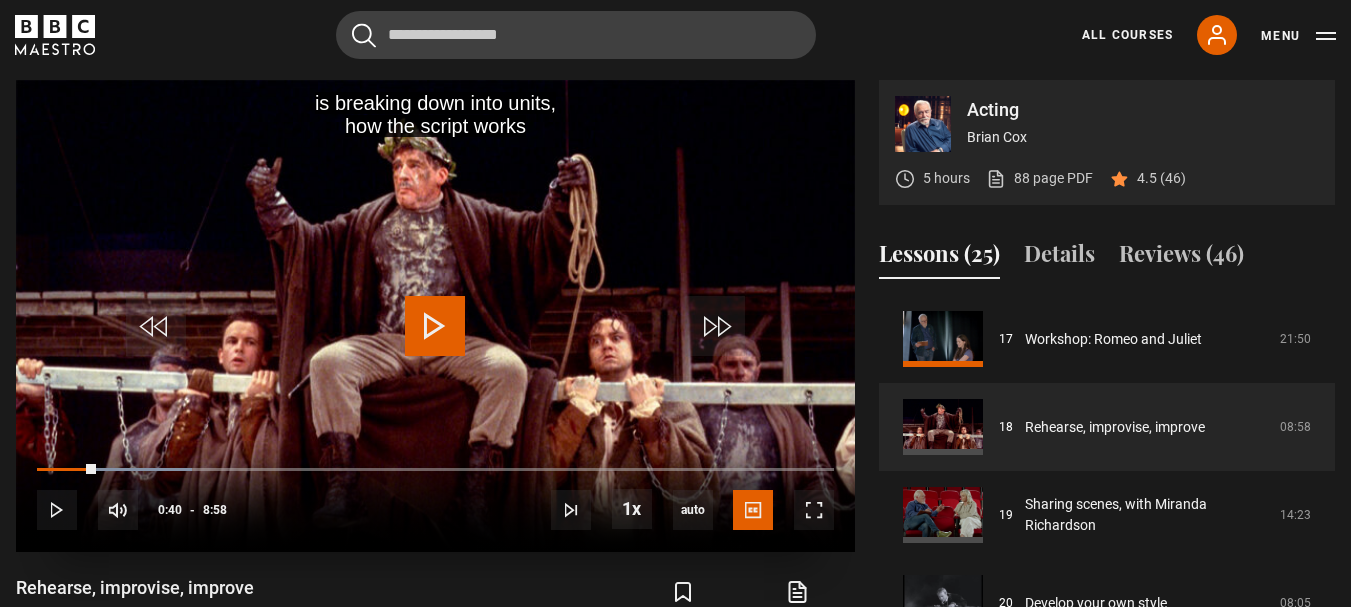click at bounding box center [435, 326] 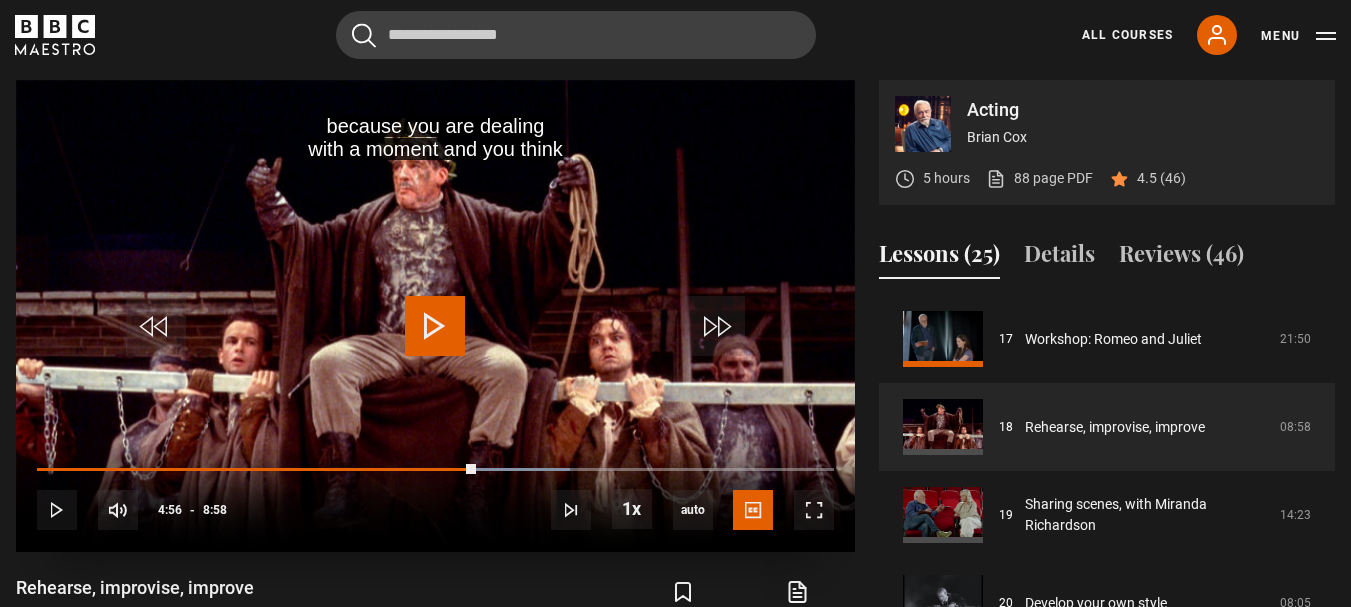 click at bounding box center [435, 316] 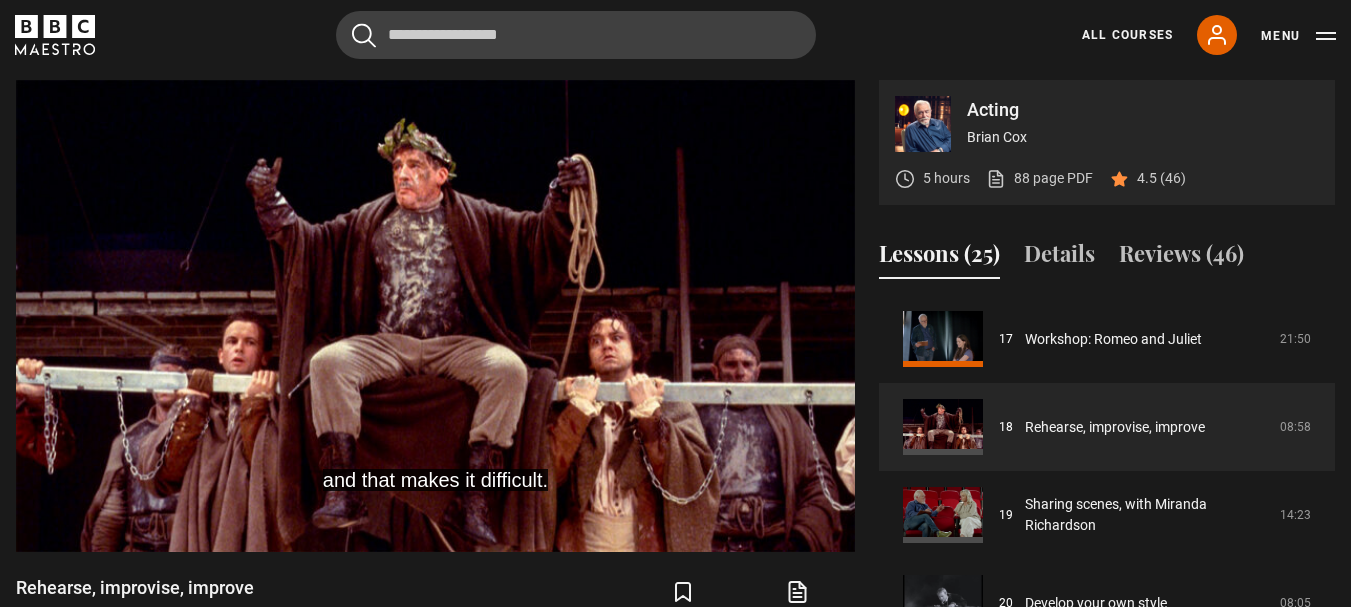 click at bounding box center (675, 2127) 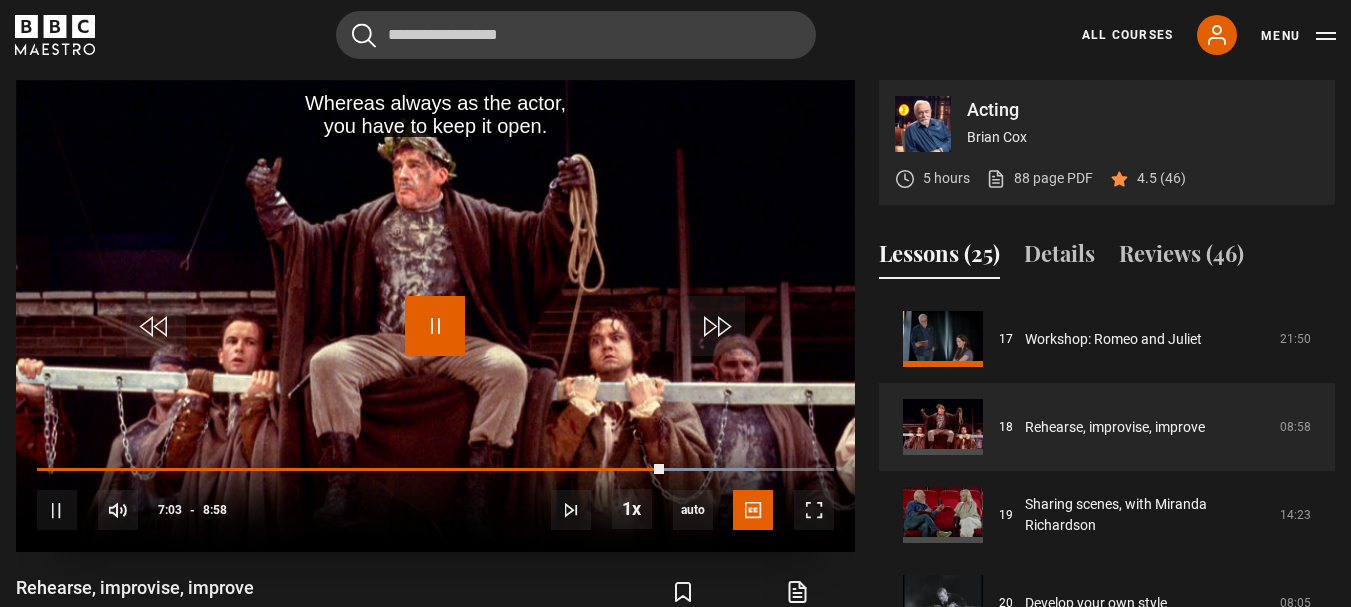 click at bounding box center (435, 326) 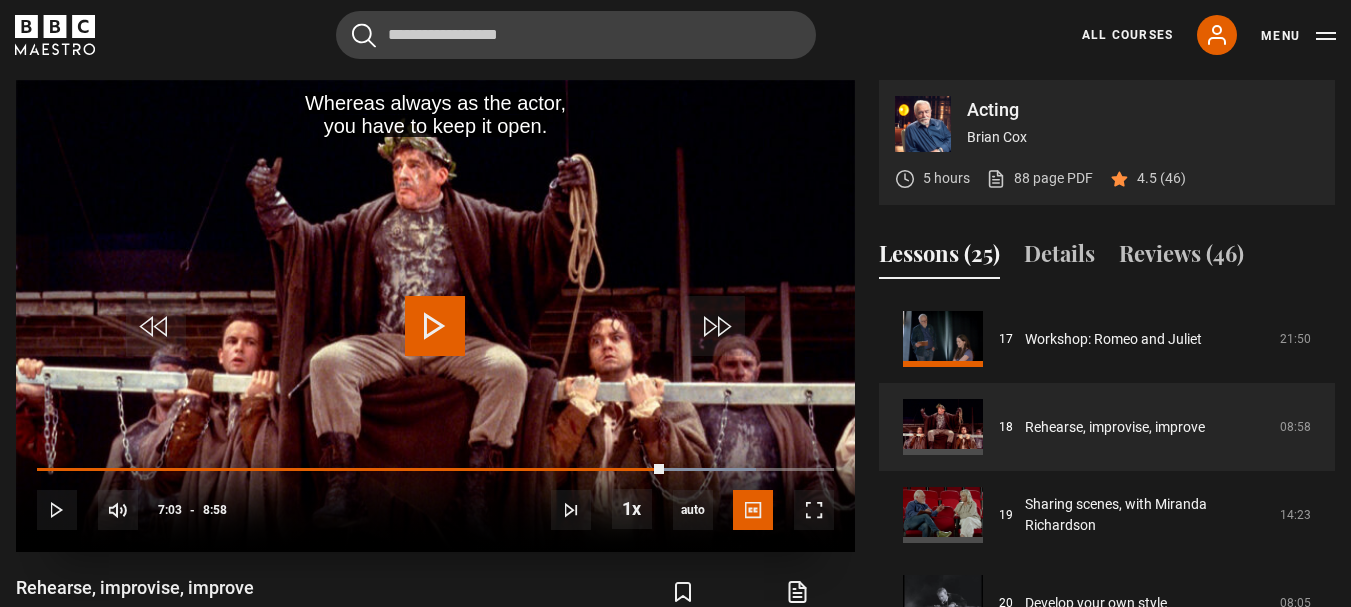 click at bounding box center [435, 326] 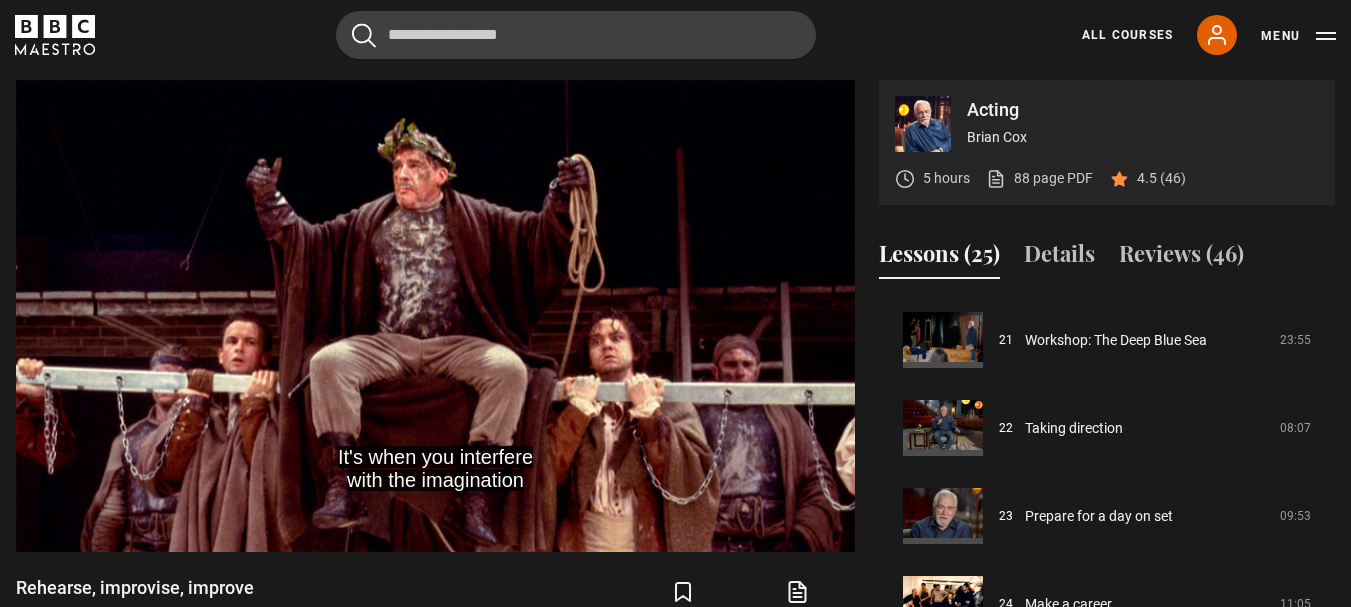 scroll, scrollTop: 1856, scrollLeft: 0, axis: vertical 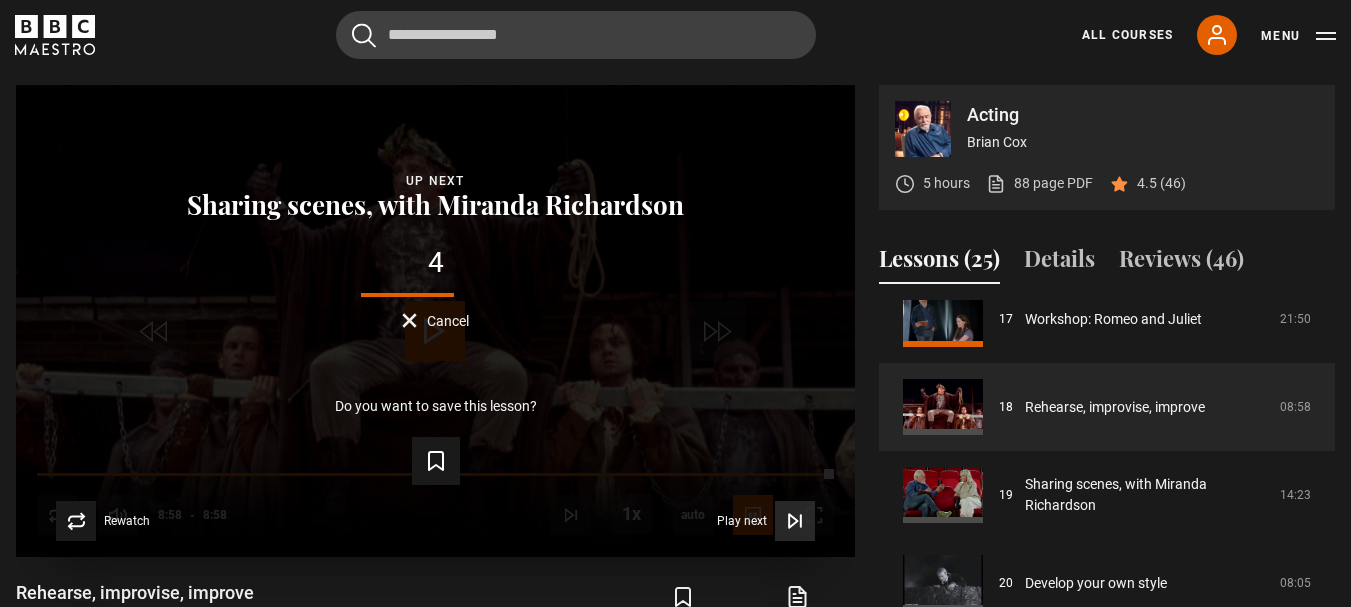 click 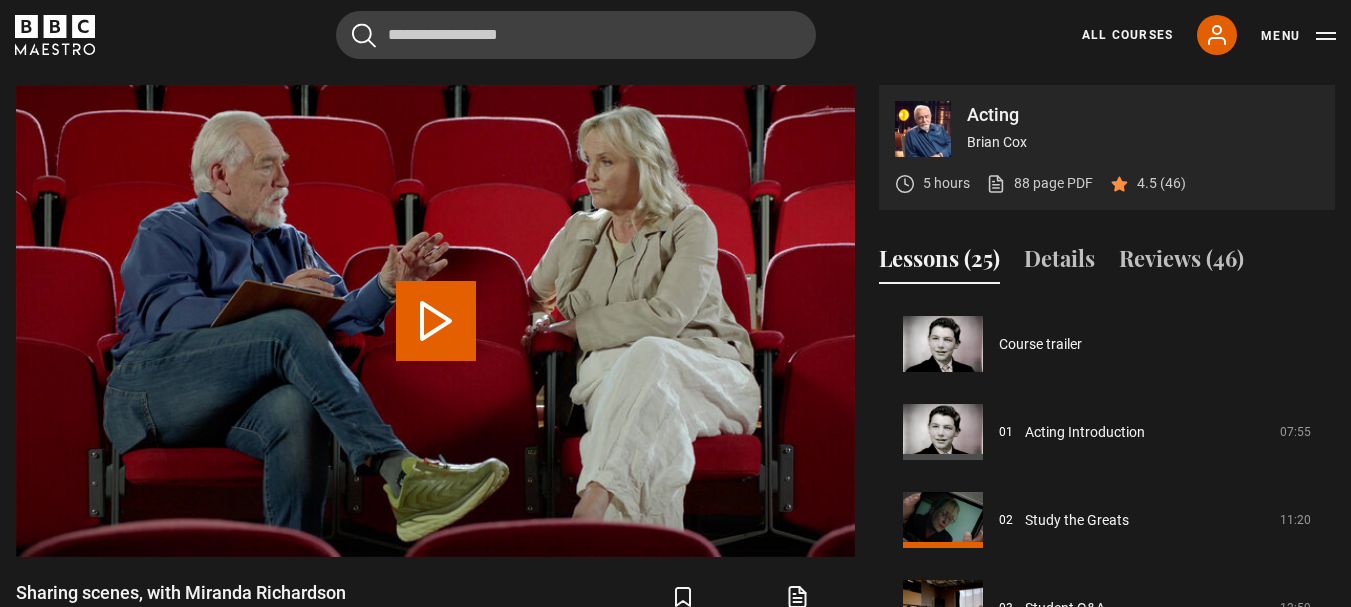 scroll, scrollTop: 849, scrollLeft: 0, axis: vertical 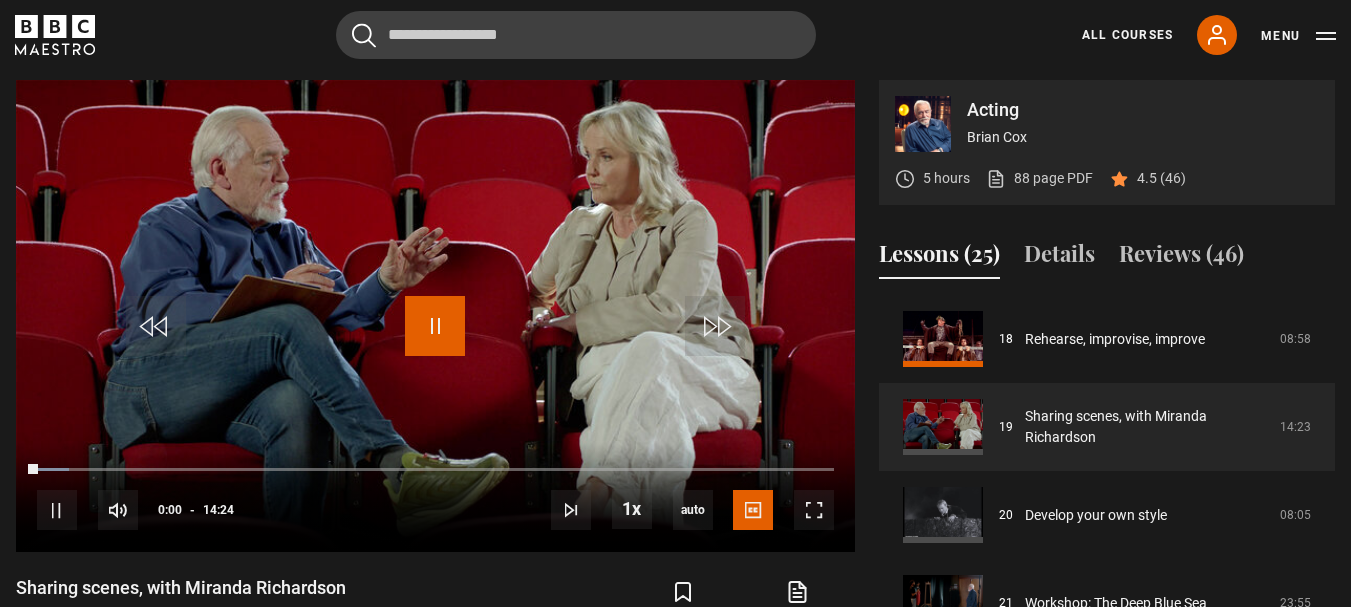 click at bounding box center [435, 326] 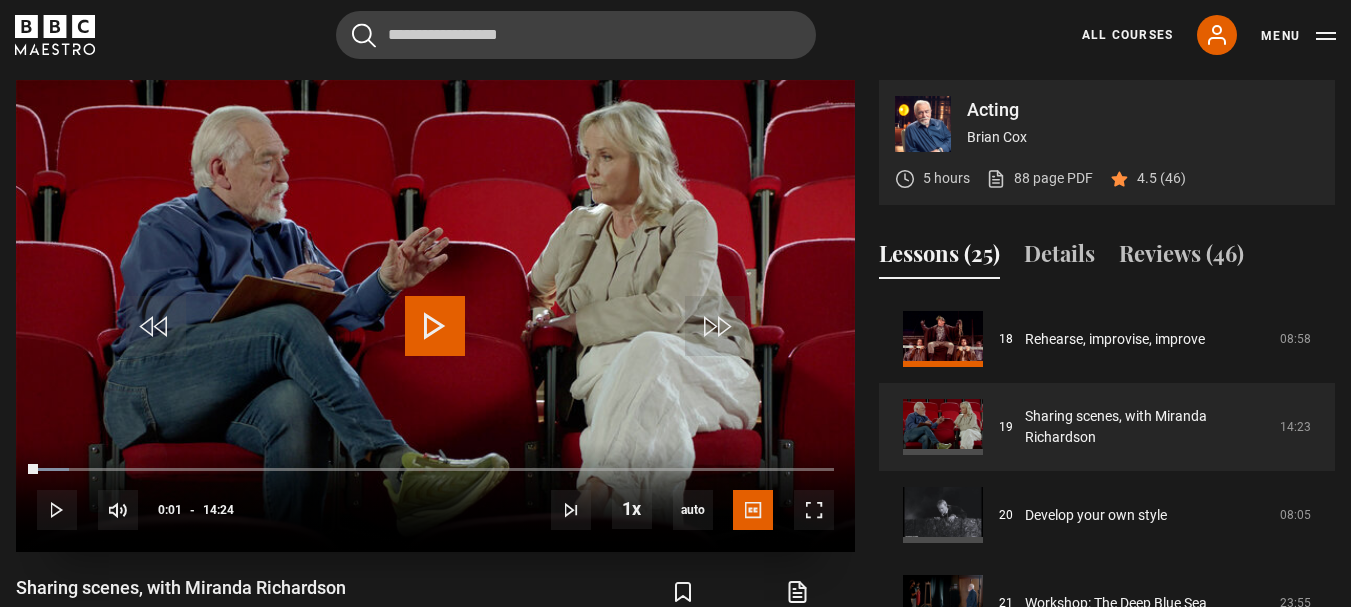 click at bounding box center (435, 326) 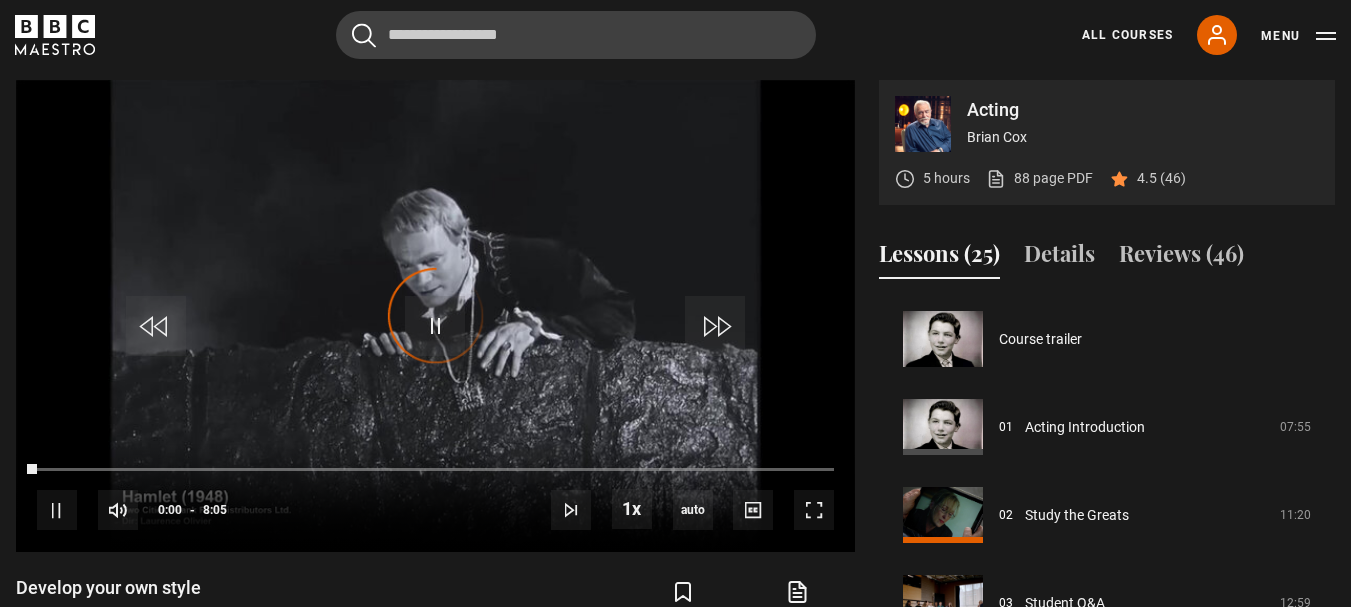 scroll, scrollTop: 1672, scrollLeft: 0, axis: vertical 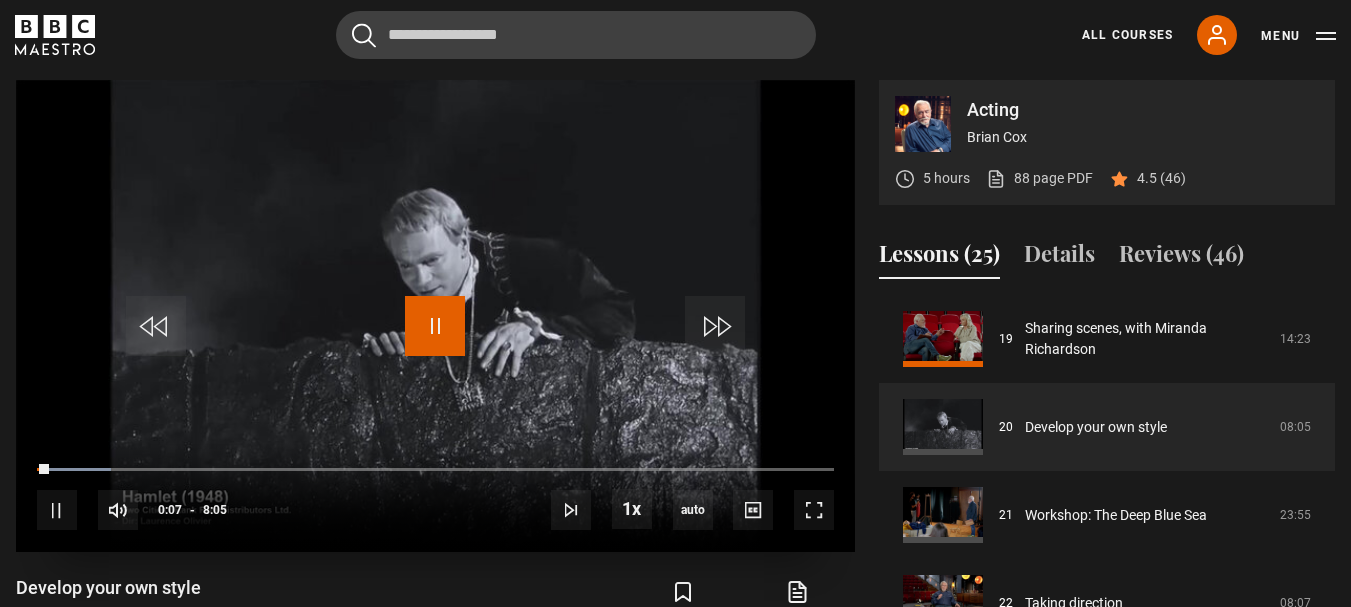click at bounding box center [435, 326] 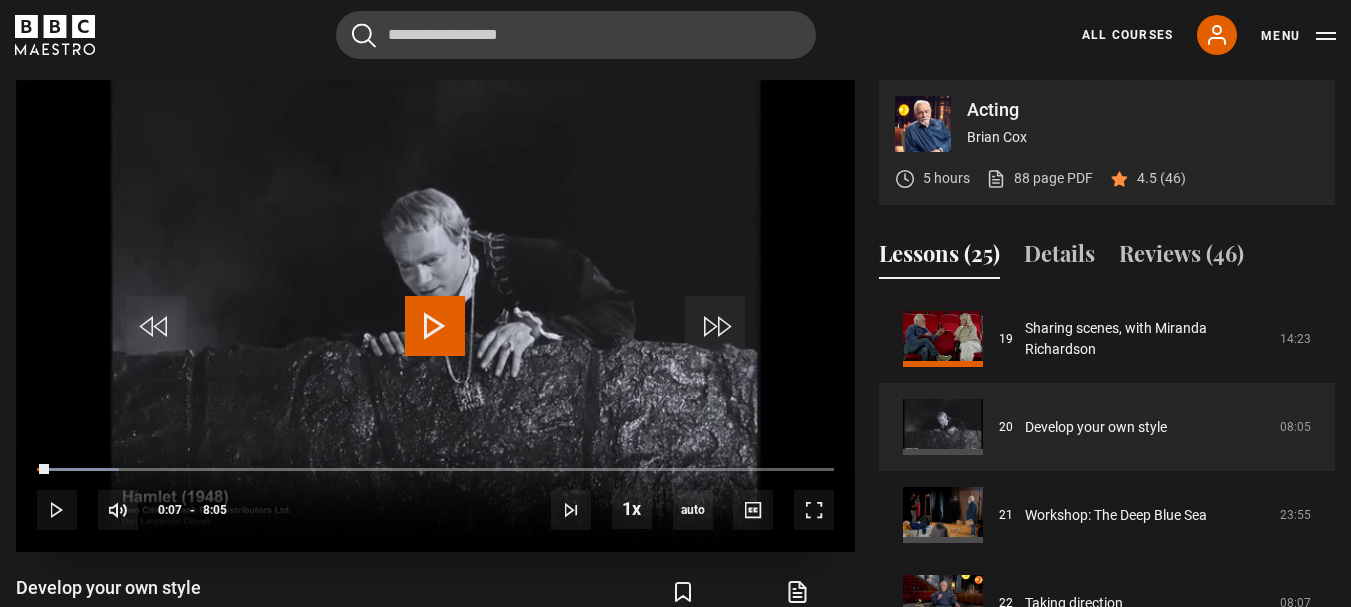 click at bounding box center (435, 326) 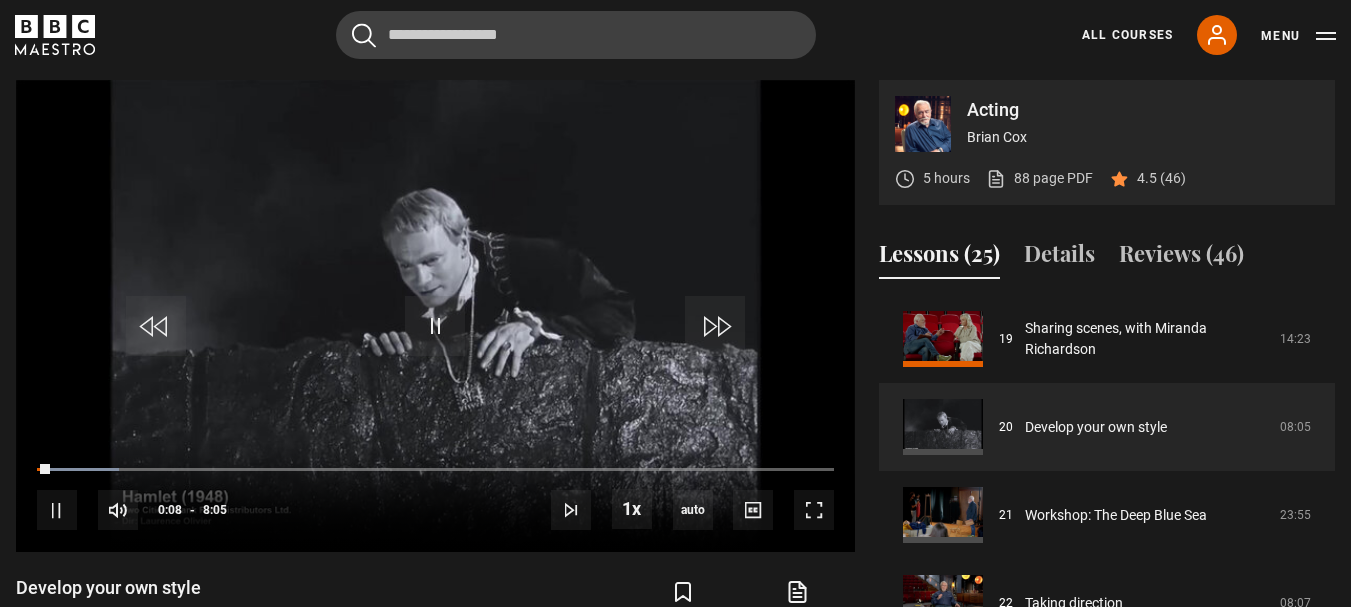 click on "Acting
[NAME]
5 hours
88 page PDF
(opens in new tab)
4.5 (46)
Video Player is loading. Play Lesson Develop your own style 10s Skip Back 10 seconds Pause 10s Skip Forward 10 seconds Loaded :  10.31% 3:12 0:08 Pause Mute Current Time  0:08 - Duration  8:05
[NAME]
Lesson 20
Develop your own style
1x Playback Rate 2x 1.5x 1x , selected 0.5x auto Quality 360p 720p 1080p 2160p Auto , selected Captions English" at bounding box center [675, 403] 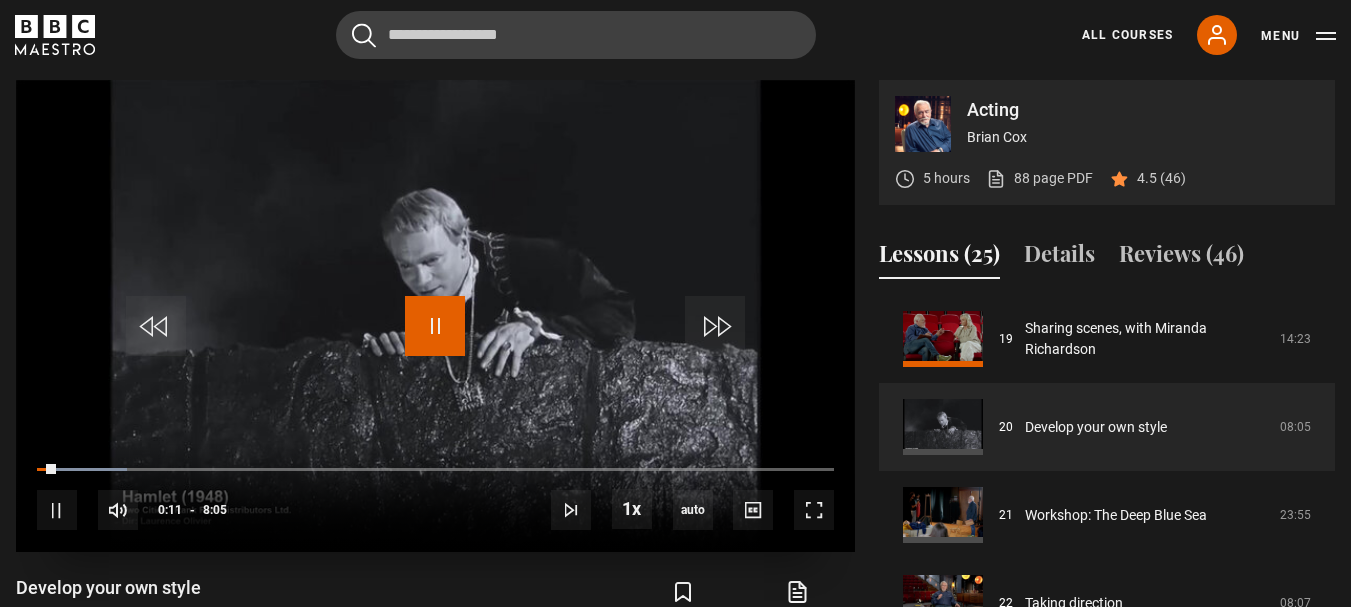 click at bounding box center (435, 326) 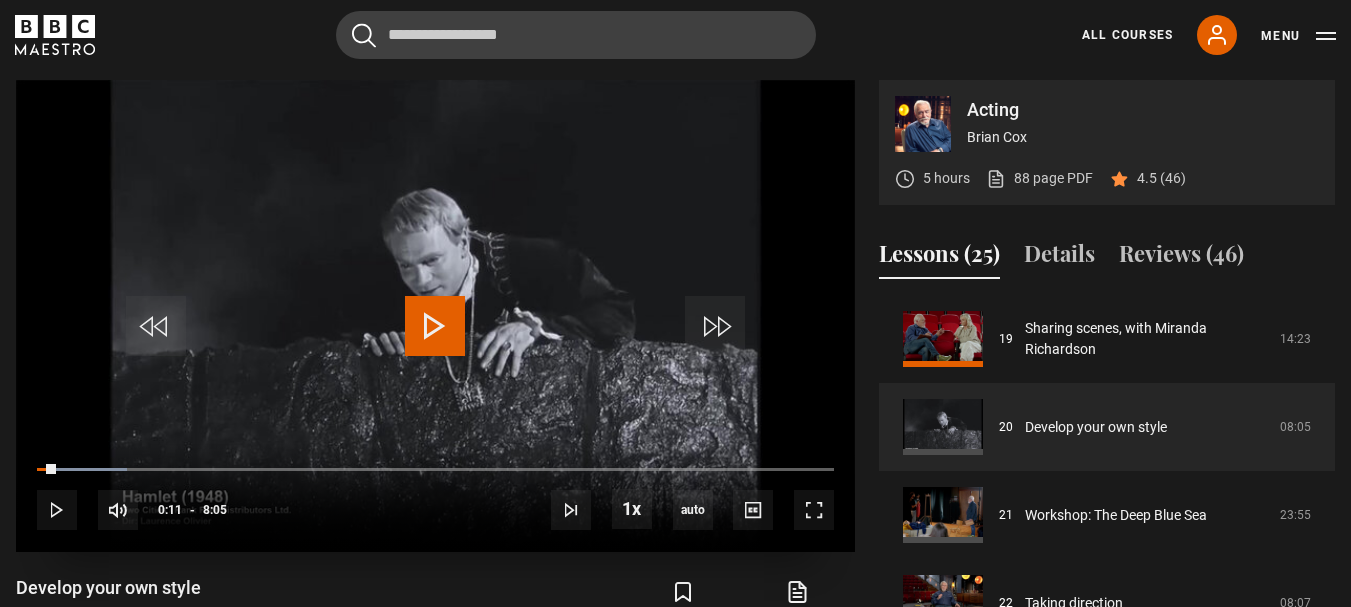 click at bounding box center (435, 326) 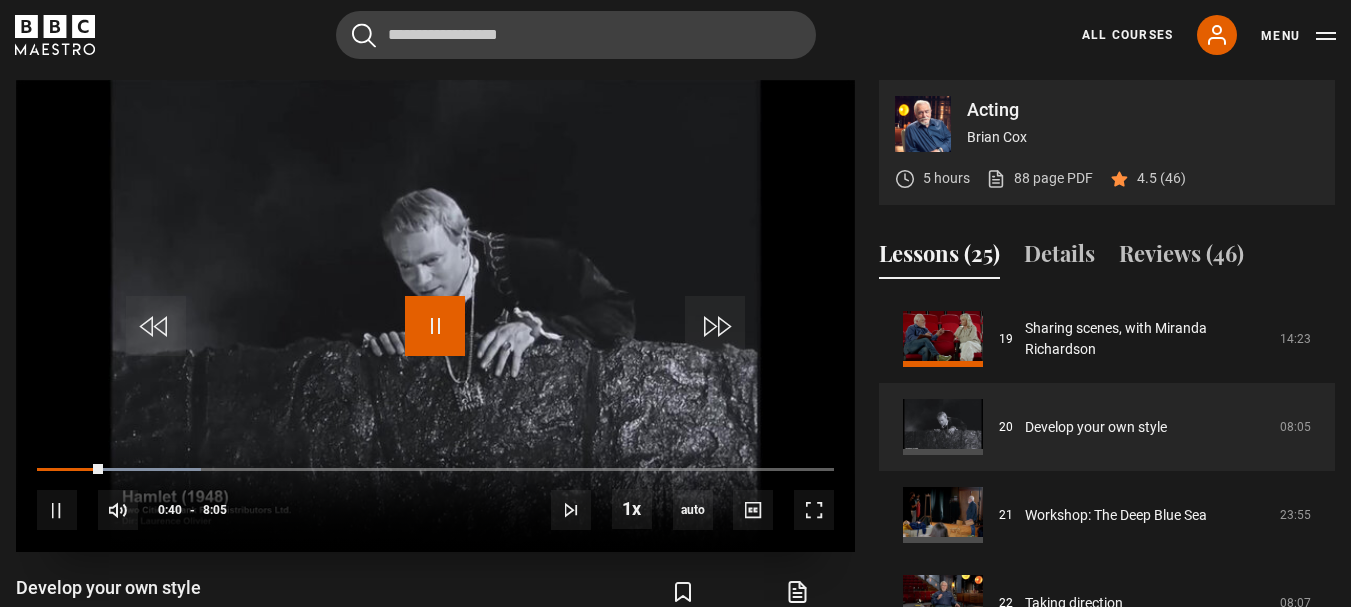 click at bounding box center (435, 326) 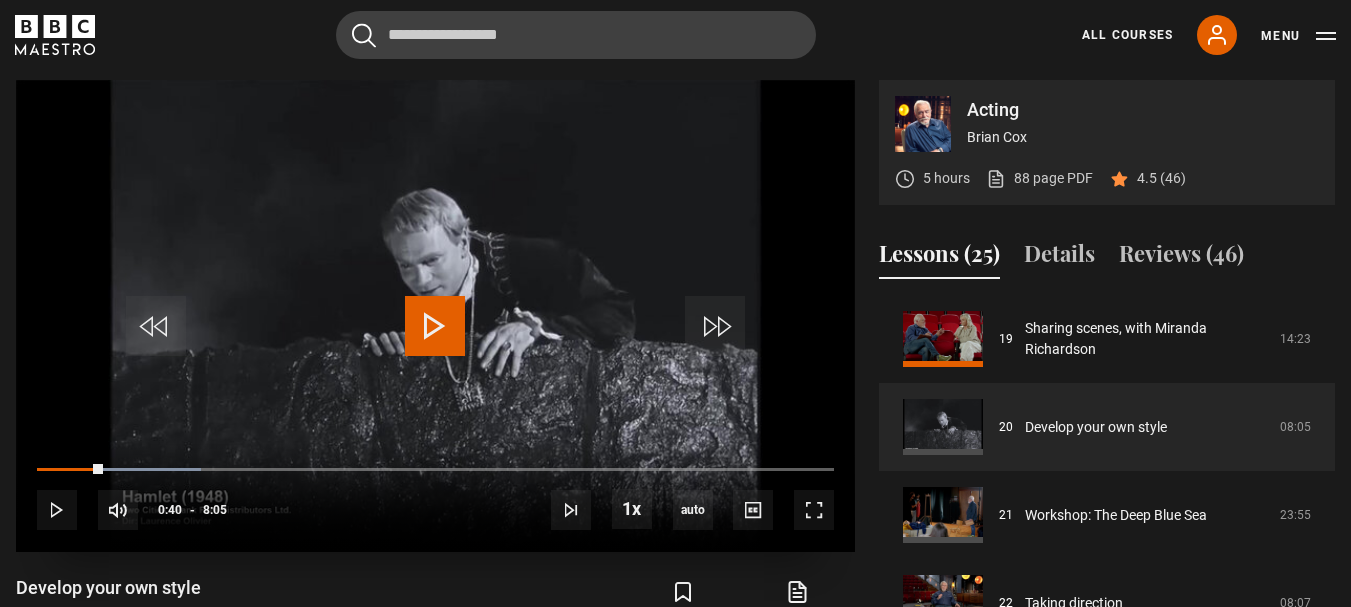 click at bounding box center (435, 326) 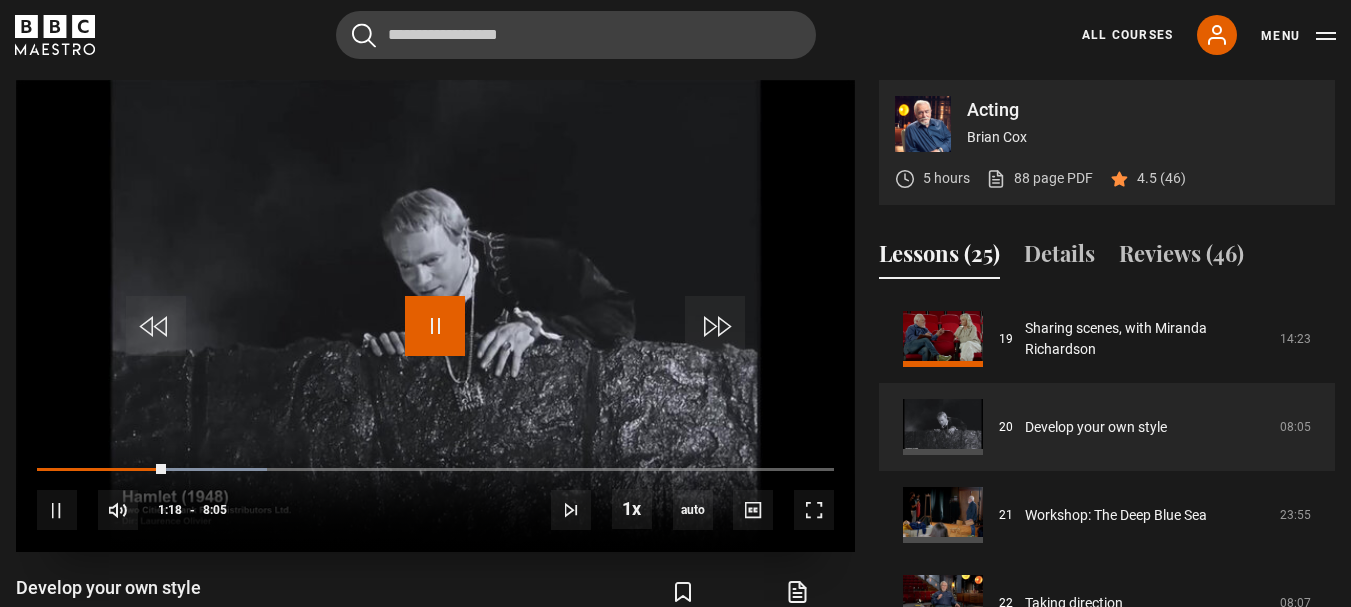 click at bounding box center [435, 326] 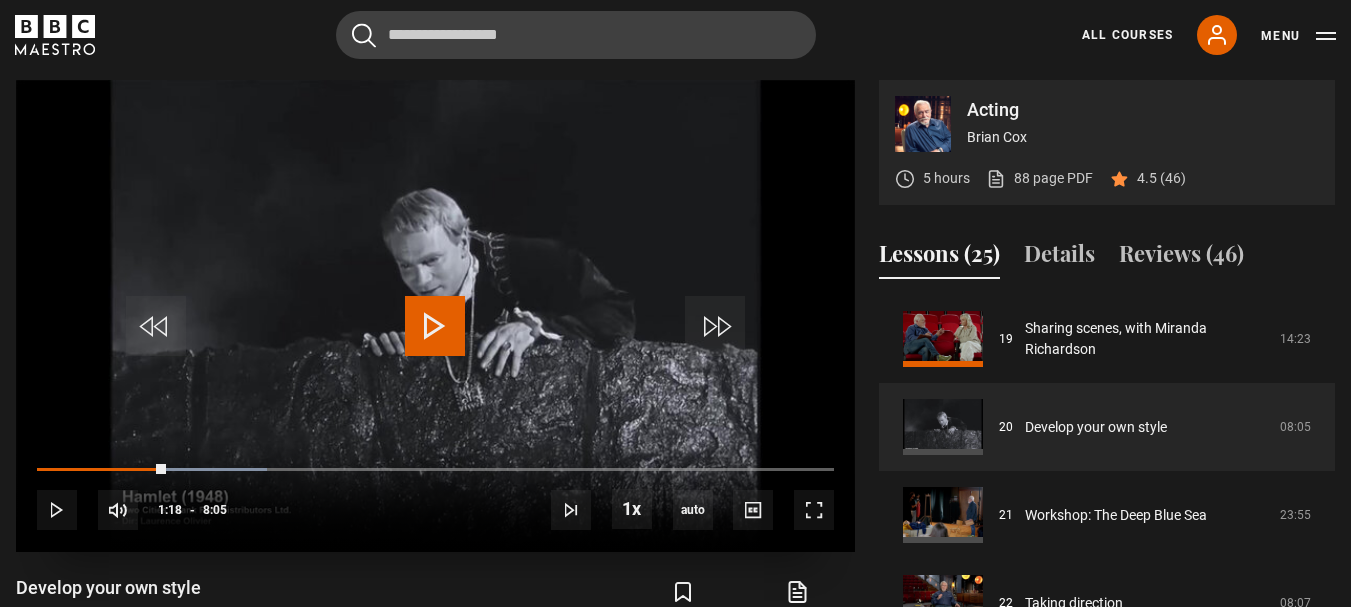 click at bounding box center (435, 326) 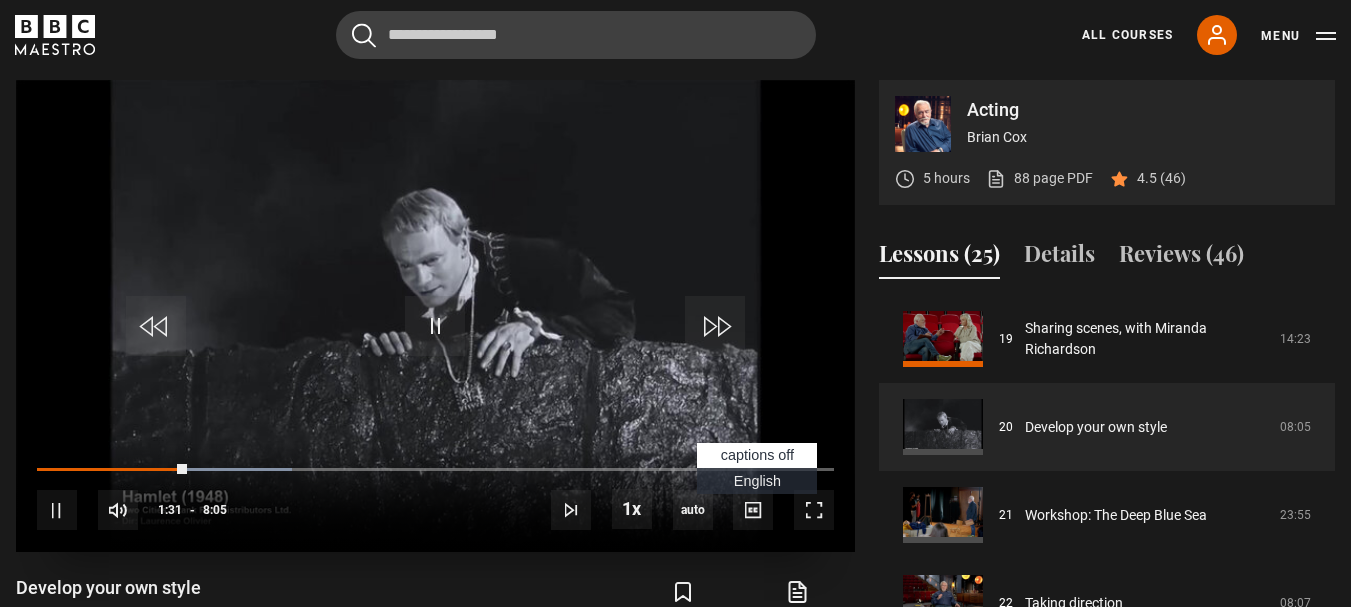 click on "English  Captions" at bounding box center [757, 481] 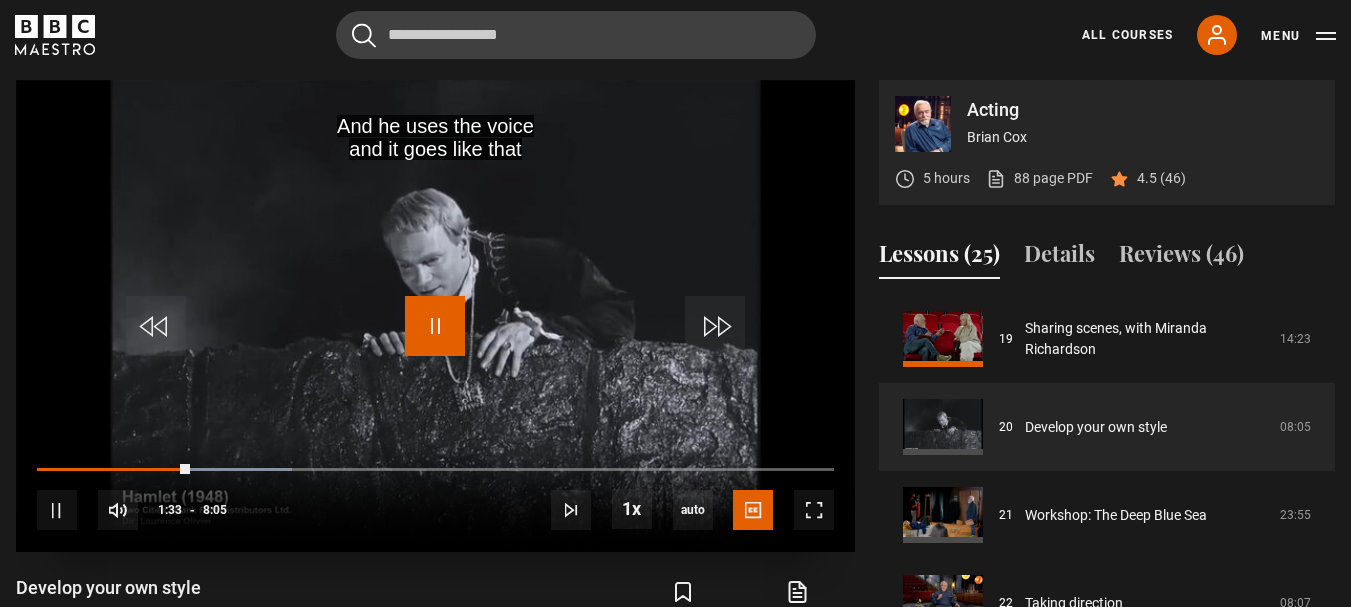 click at bounding box center [435, 326] 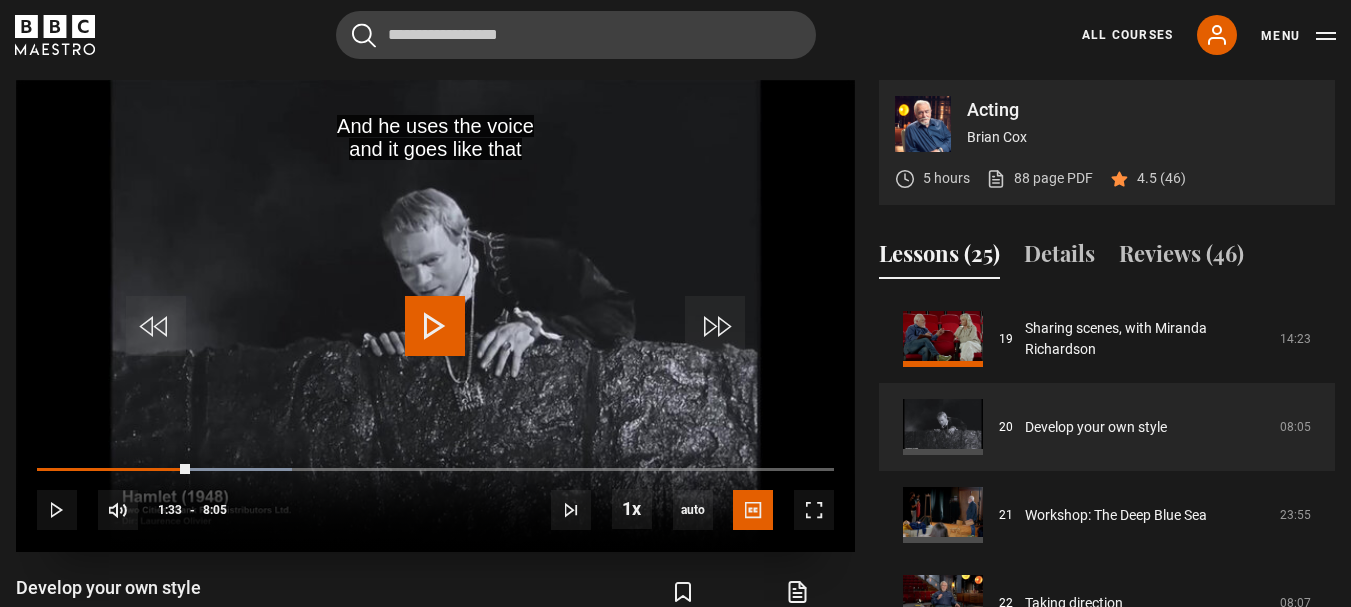 click at bounding box center [435, 326] 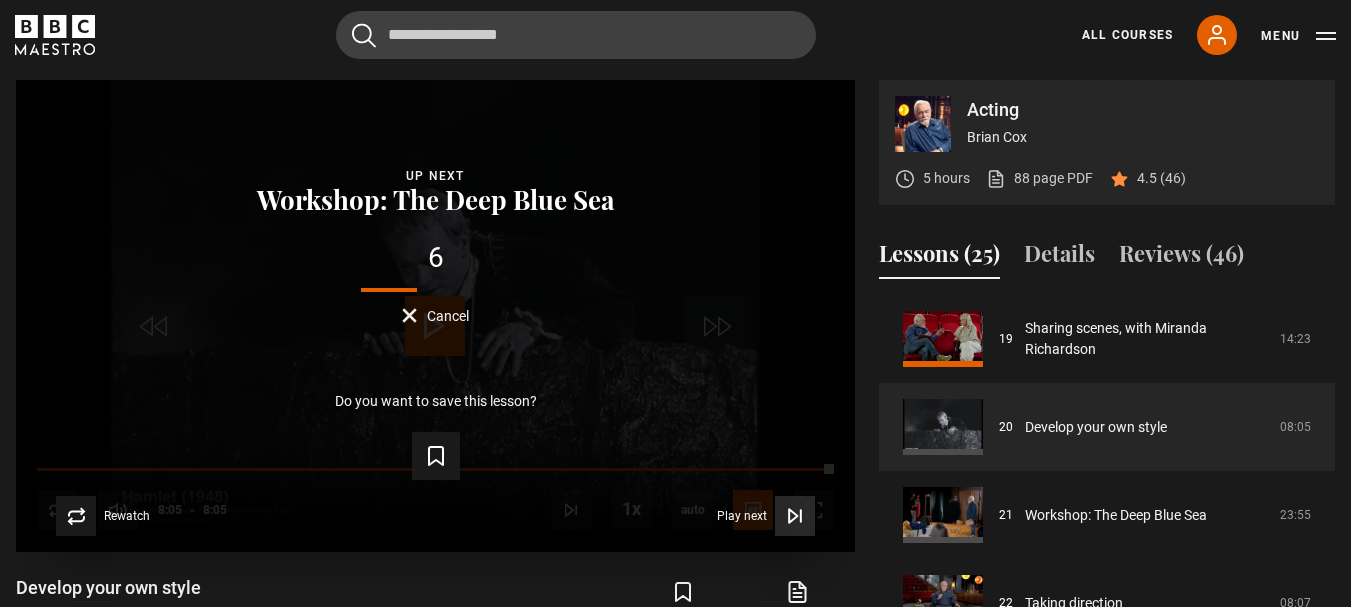 click at bounding box center [795, 516] 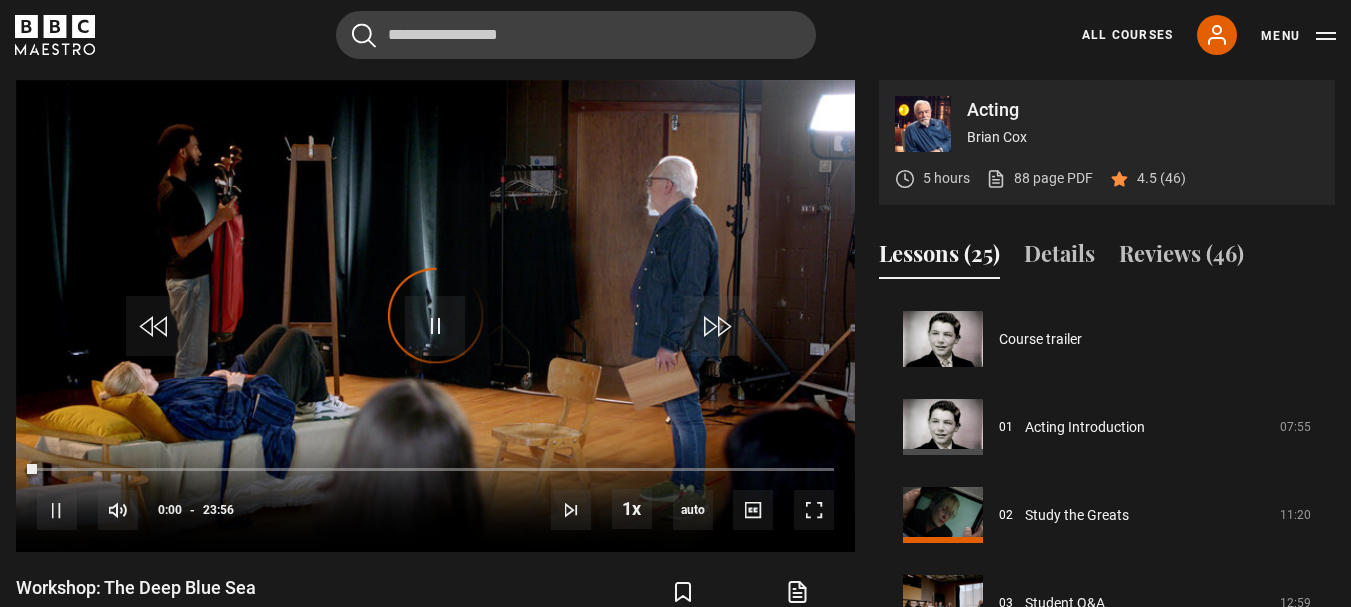 scroll, scrollTop: 1760, scrollLeft: 0, axis: vertical 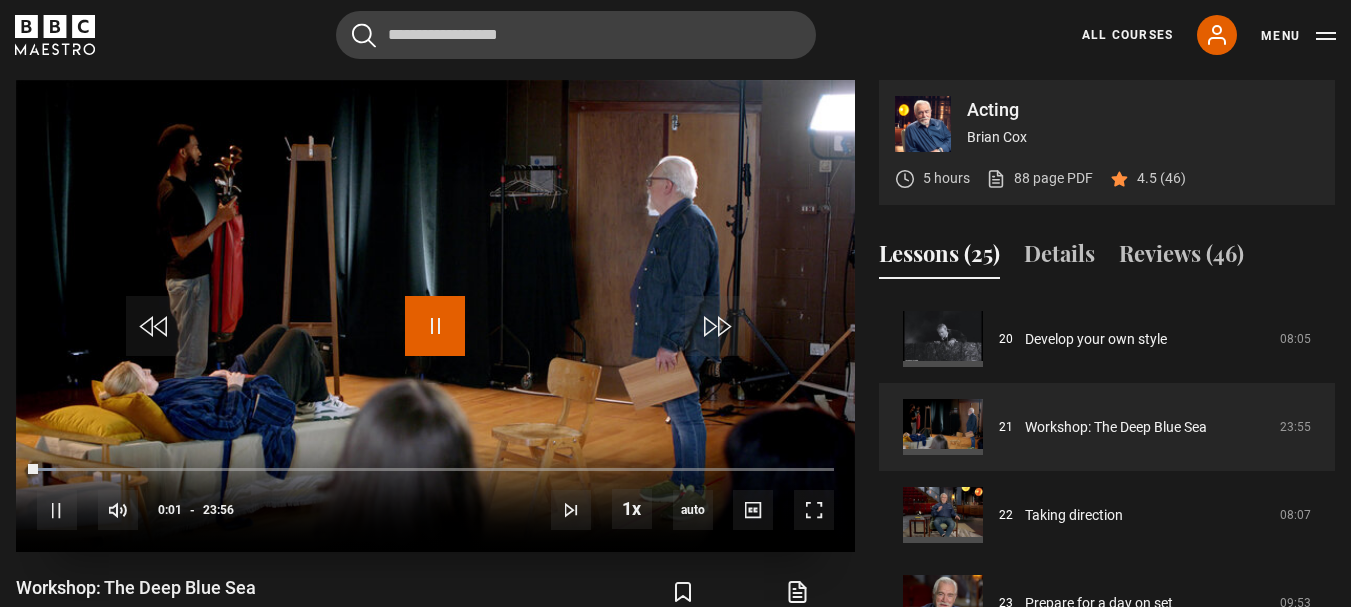 click at bounding box center [435, 326] 